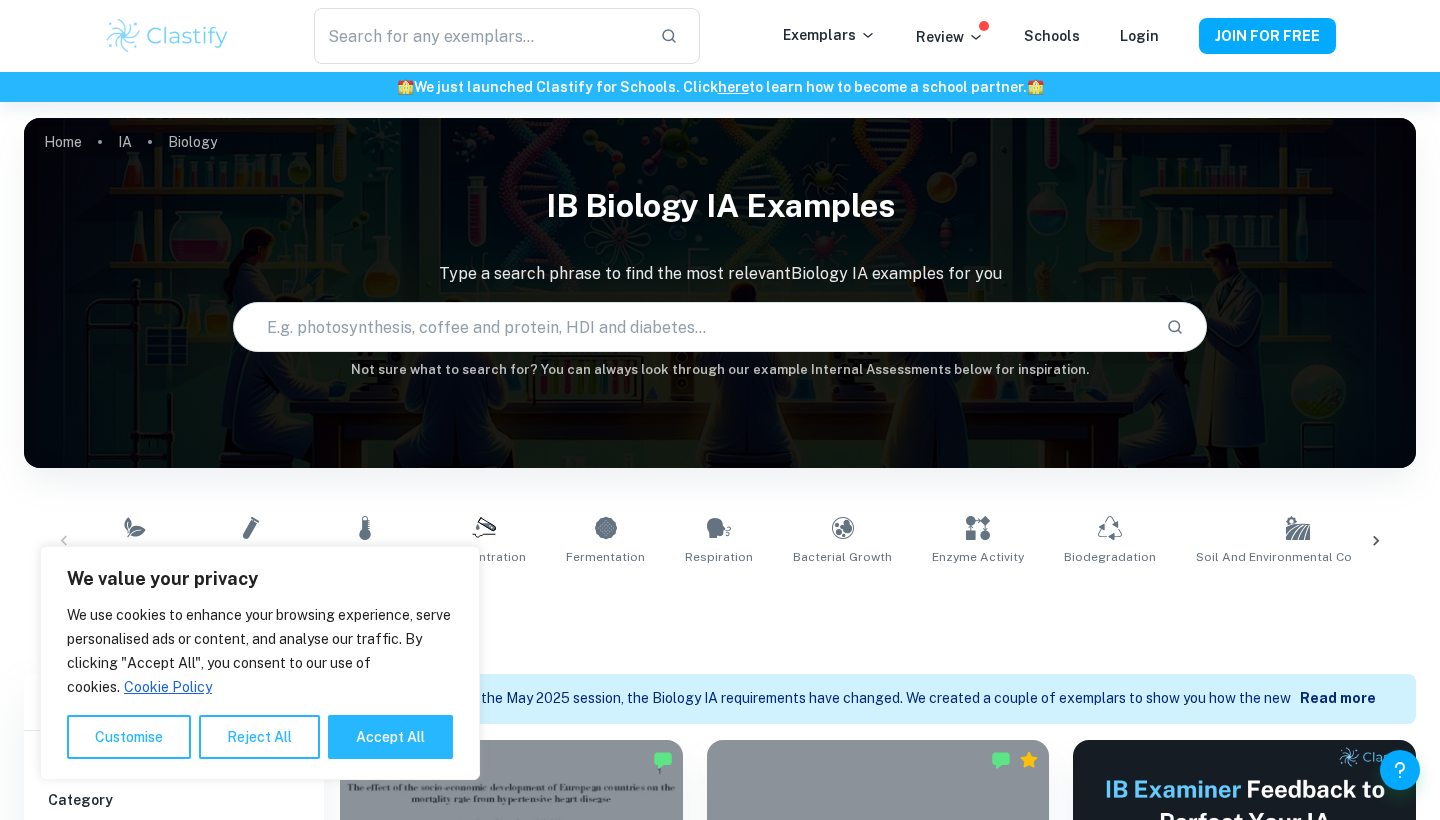 scroll, scrollTop: 636, scrollLeft: 0, axis: vertical 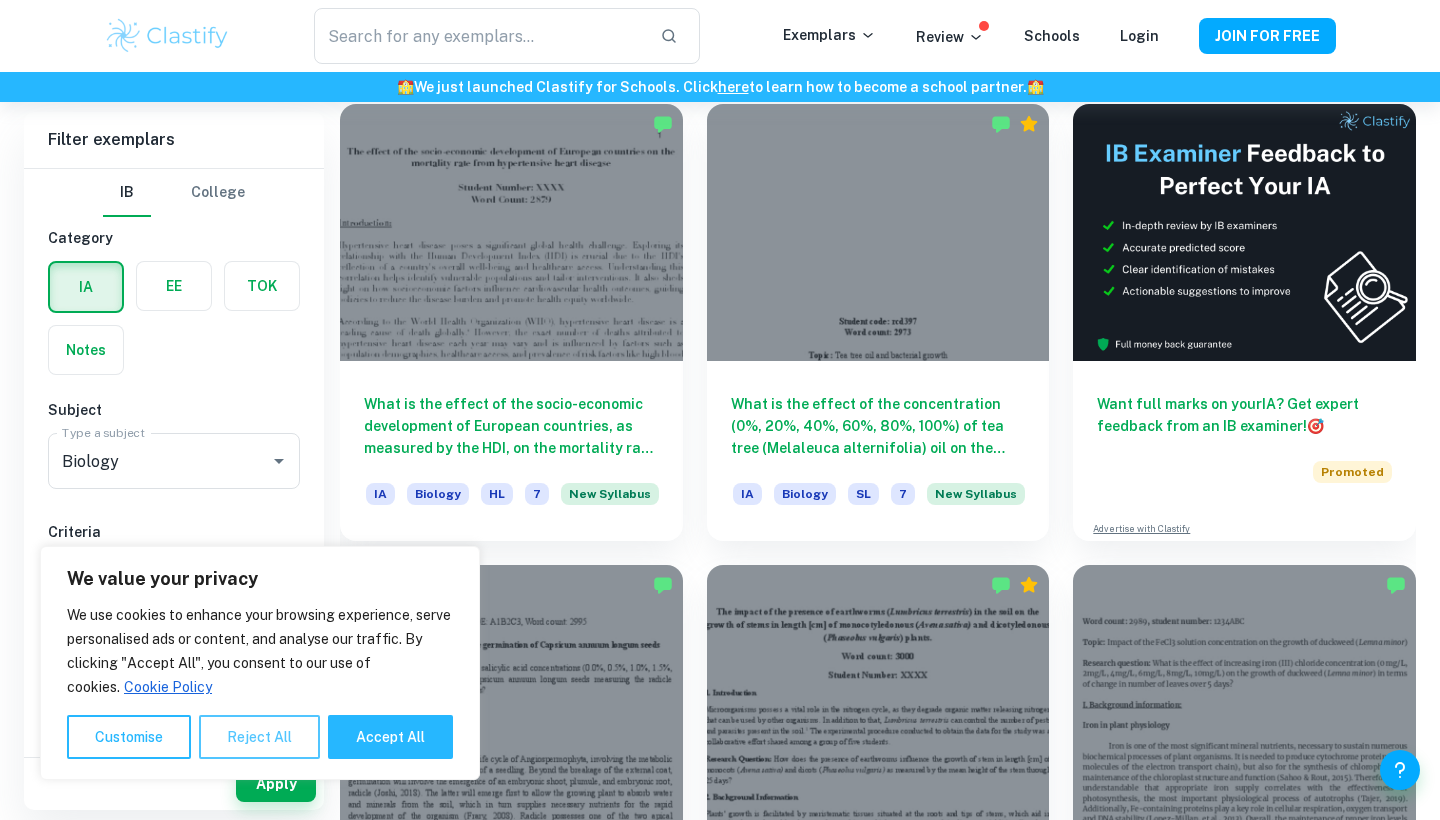 click on "Reject All" at bounding box center (259, 737) 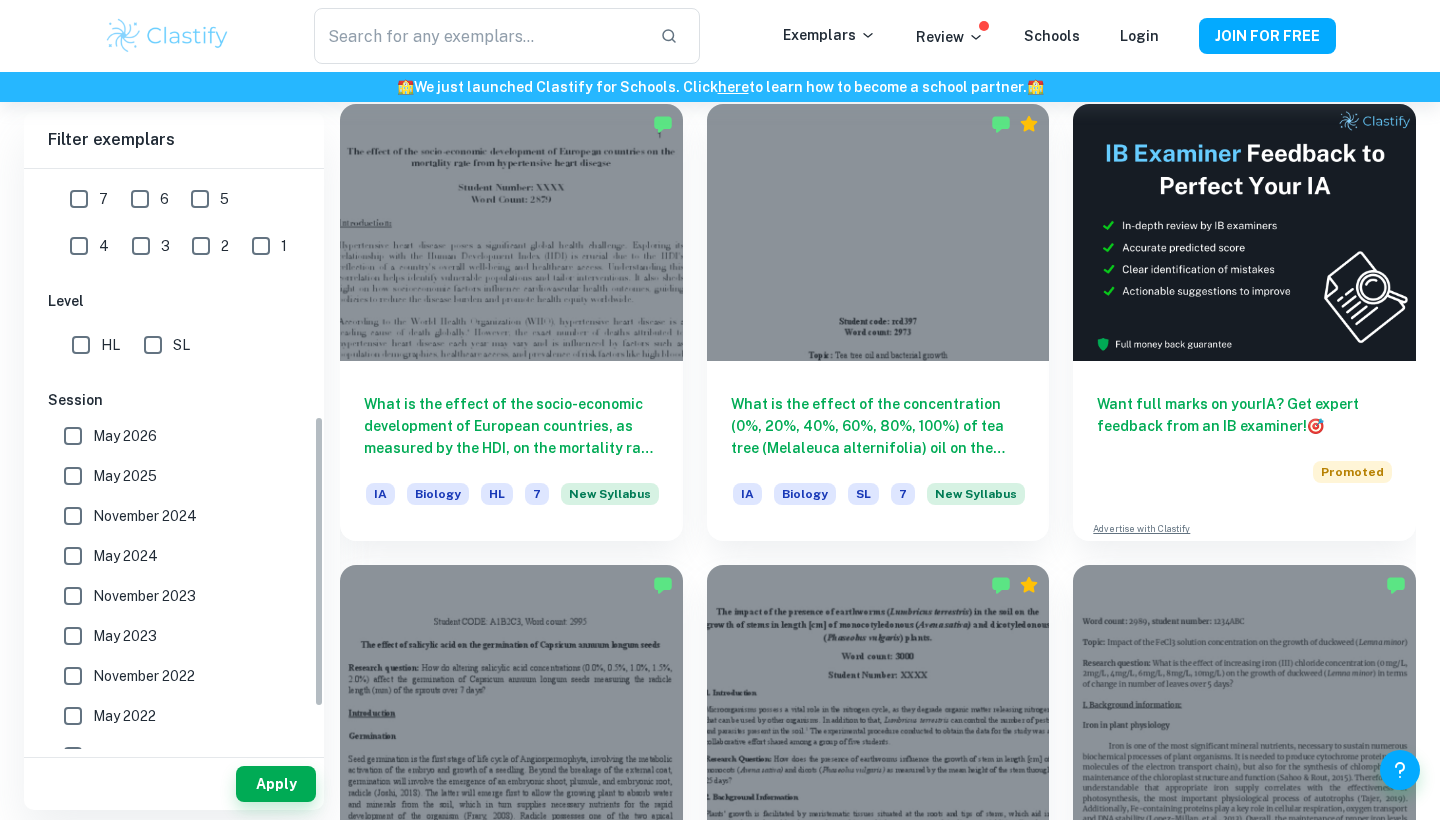 scroll, scrollTop: 513, scrollLeft: 0, axis: vertical 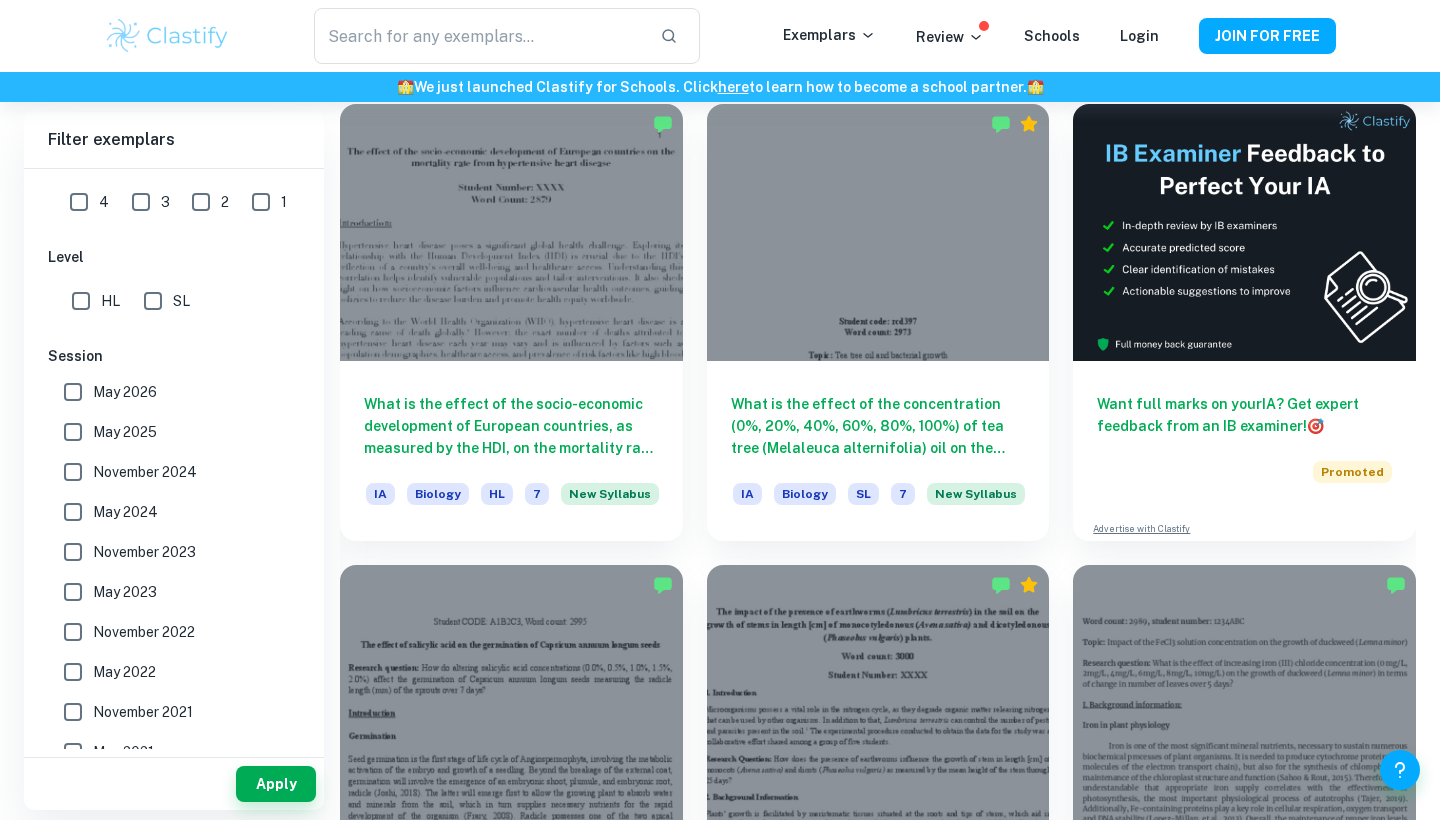 click on "May 2025" at bounding box center [125, 432] 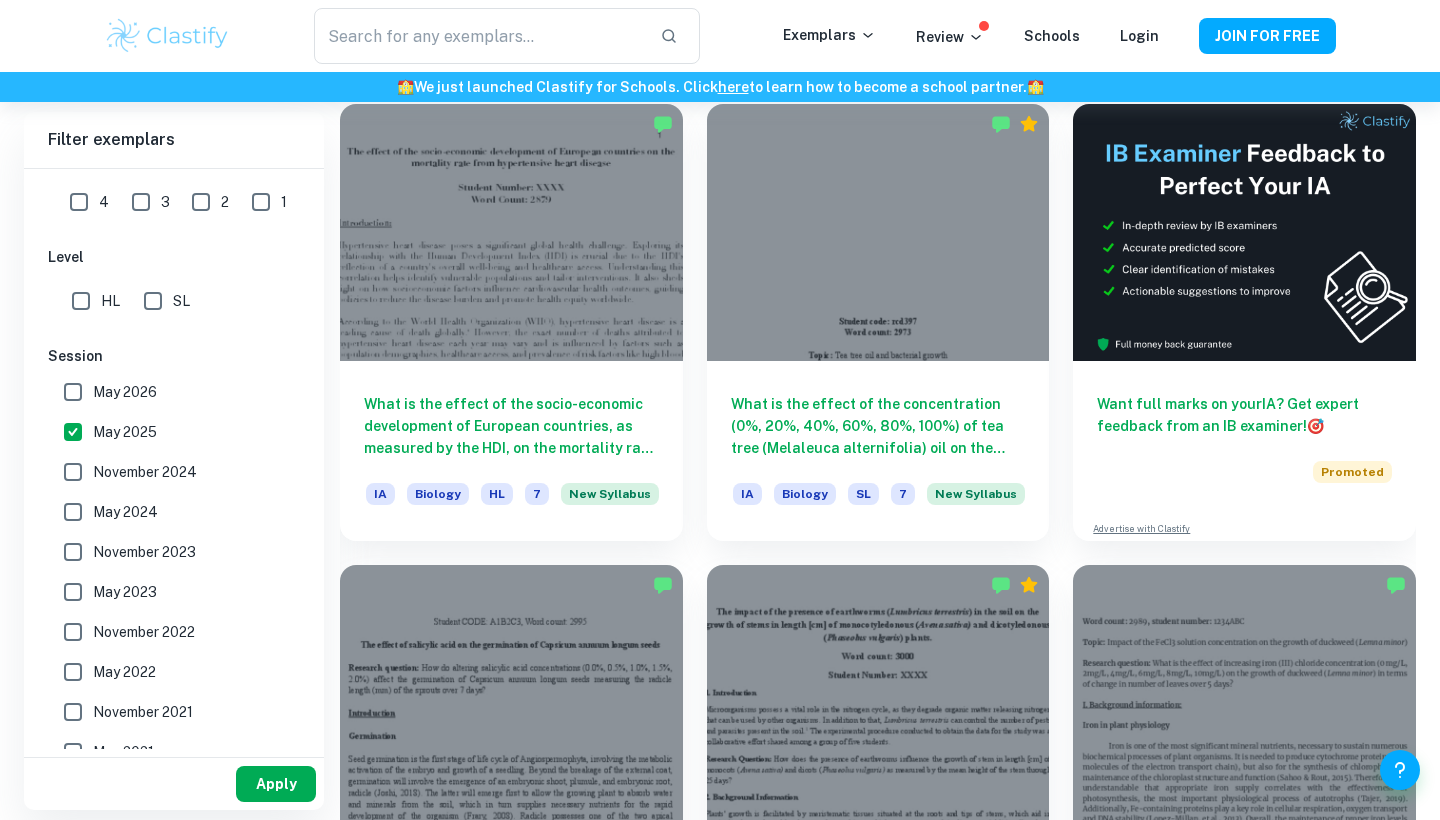 click on "Apply" at bounding box center [276, 784] 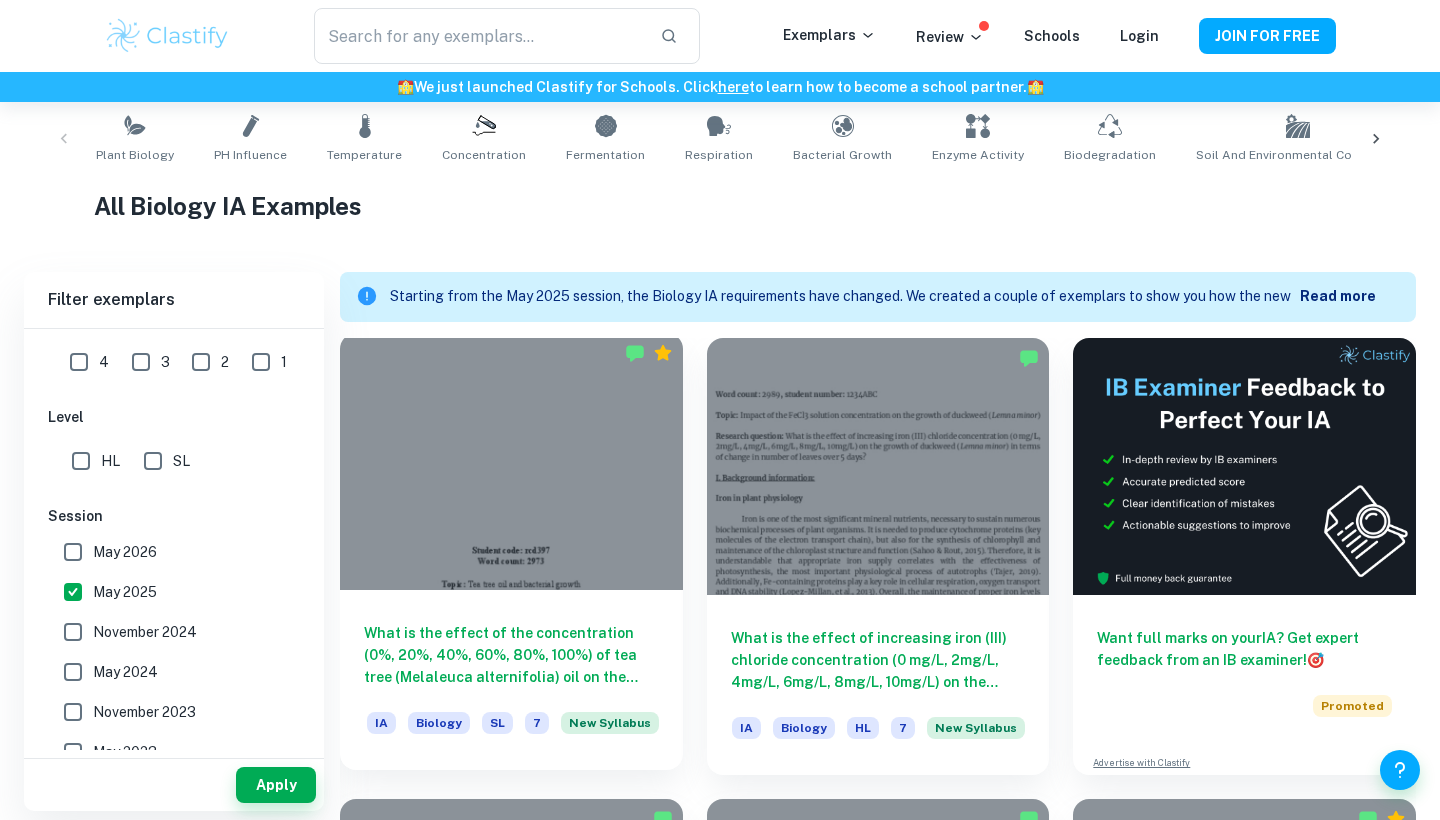 scroll, scrollTop: 500, scrollLeft: 0, axis: vertical 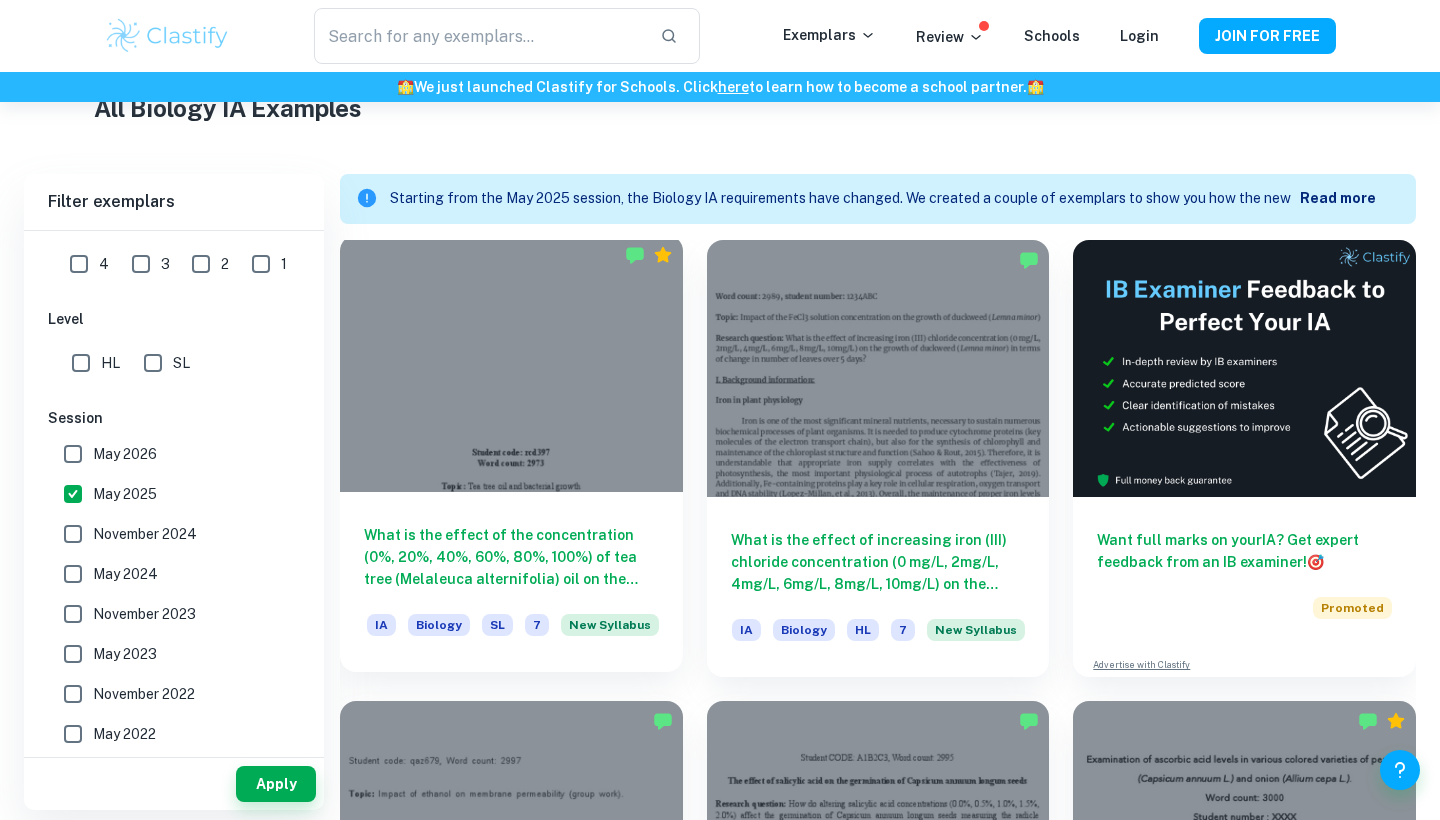 click at bounding box center [511, 363] 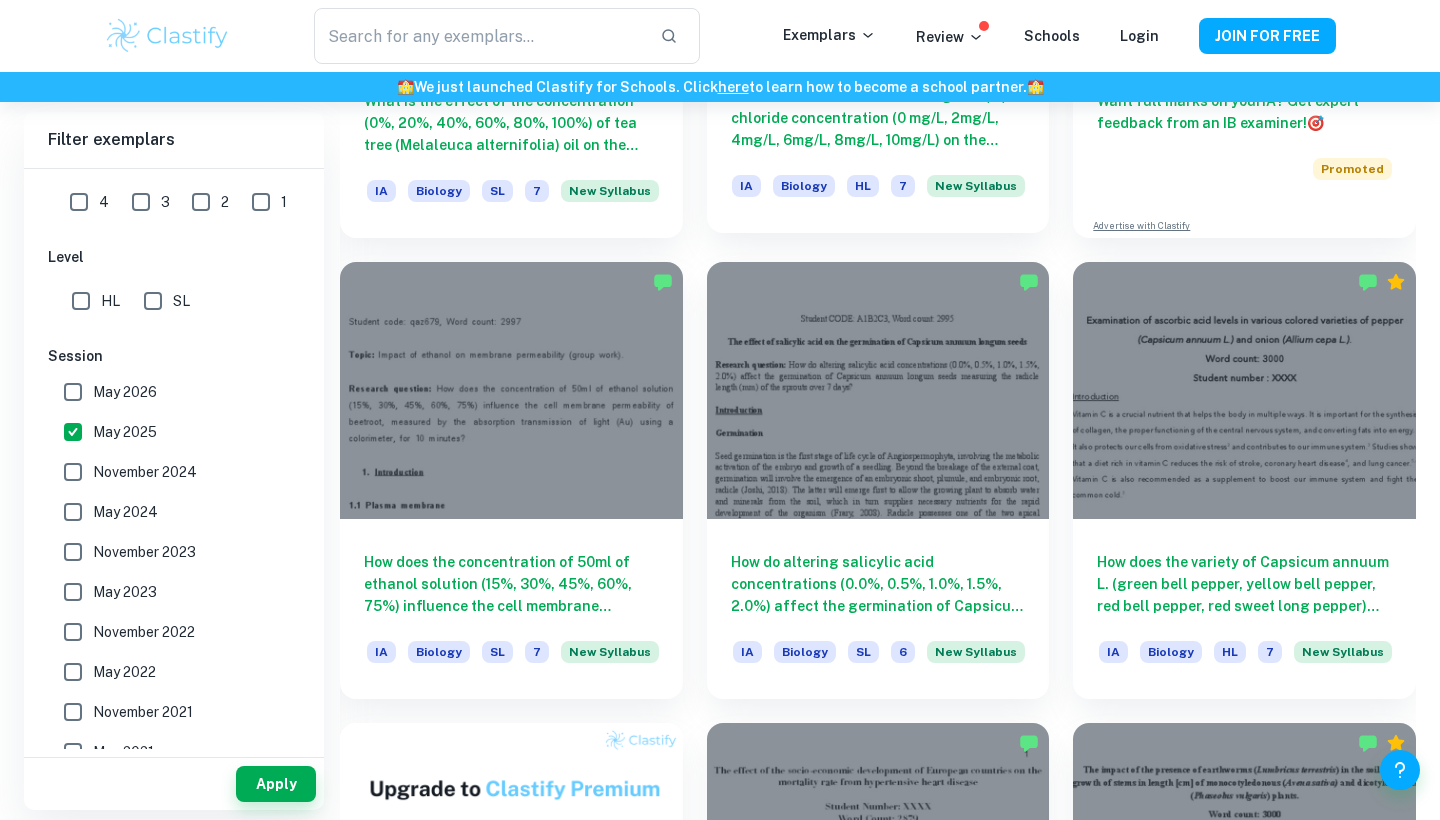scroll, scrollTop: 944, scrollLeft: 0, axis: vertical 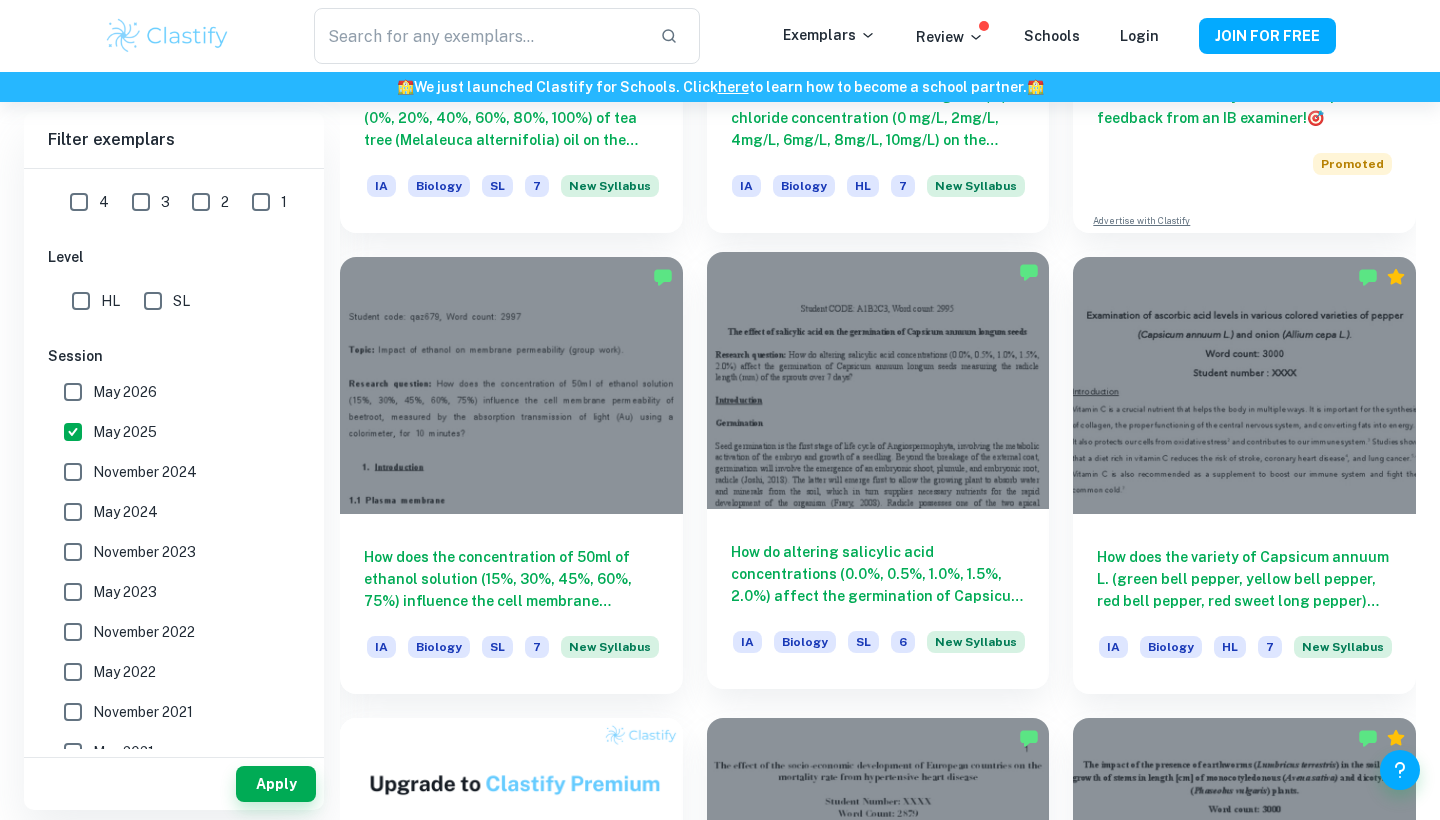 click at bounding box center (878, 380) 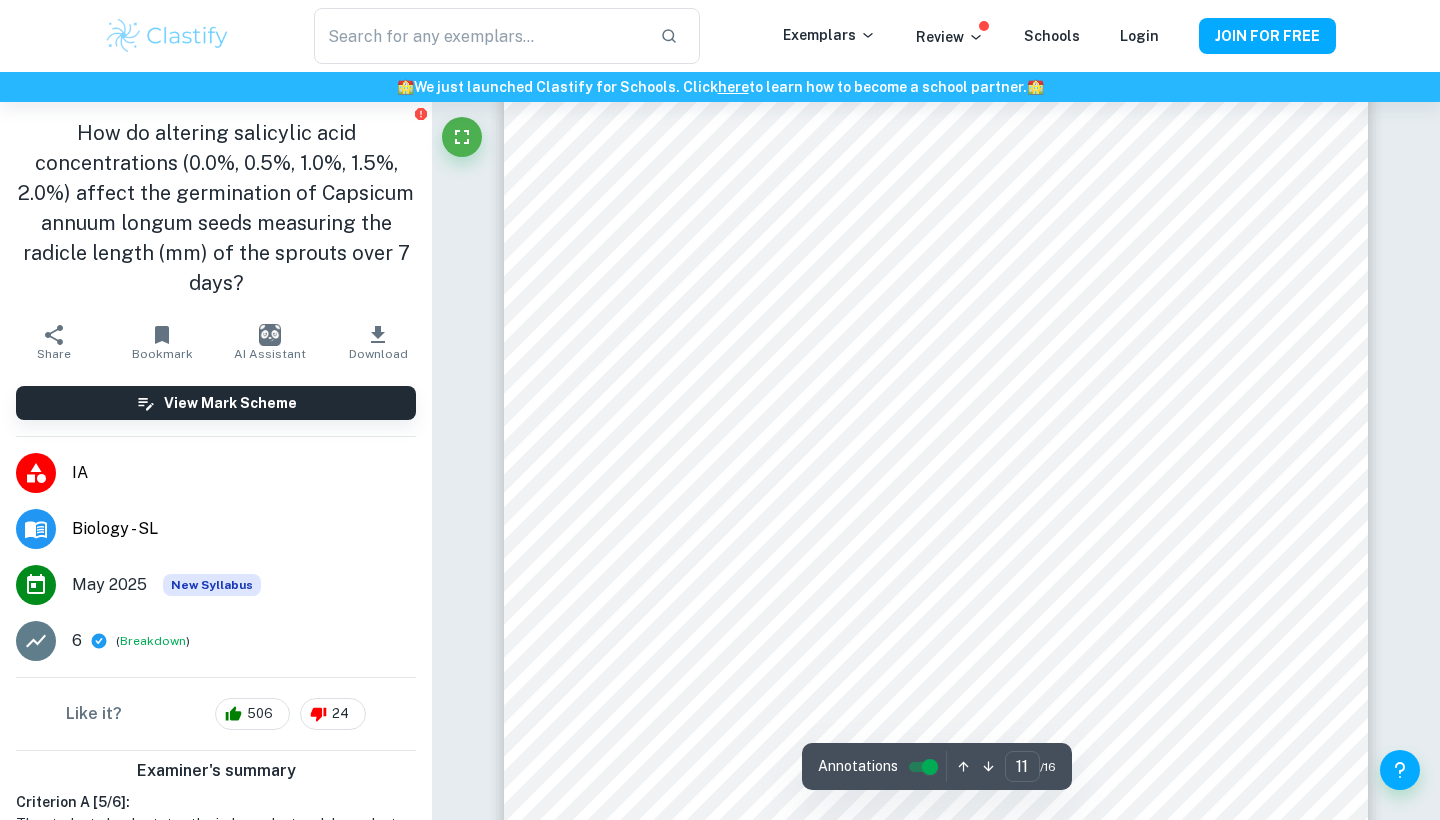 scroll, scrollTop: 12964, scrollLeft: 0, axis: vertical 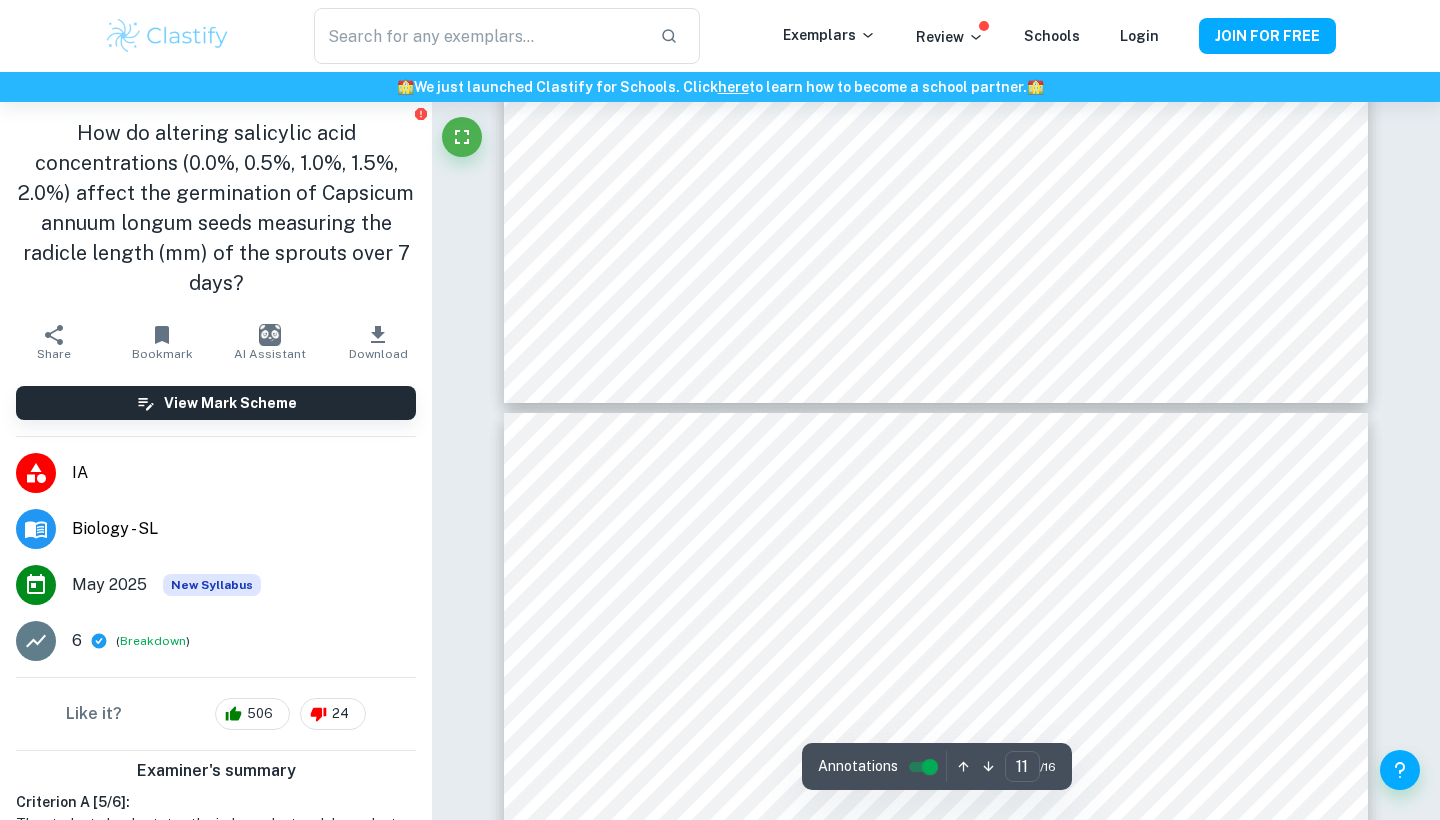 type on "10" 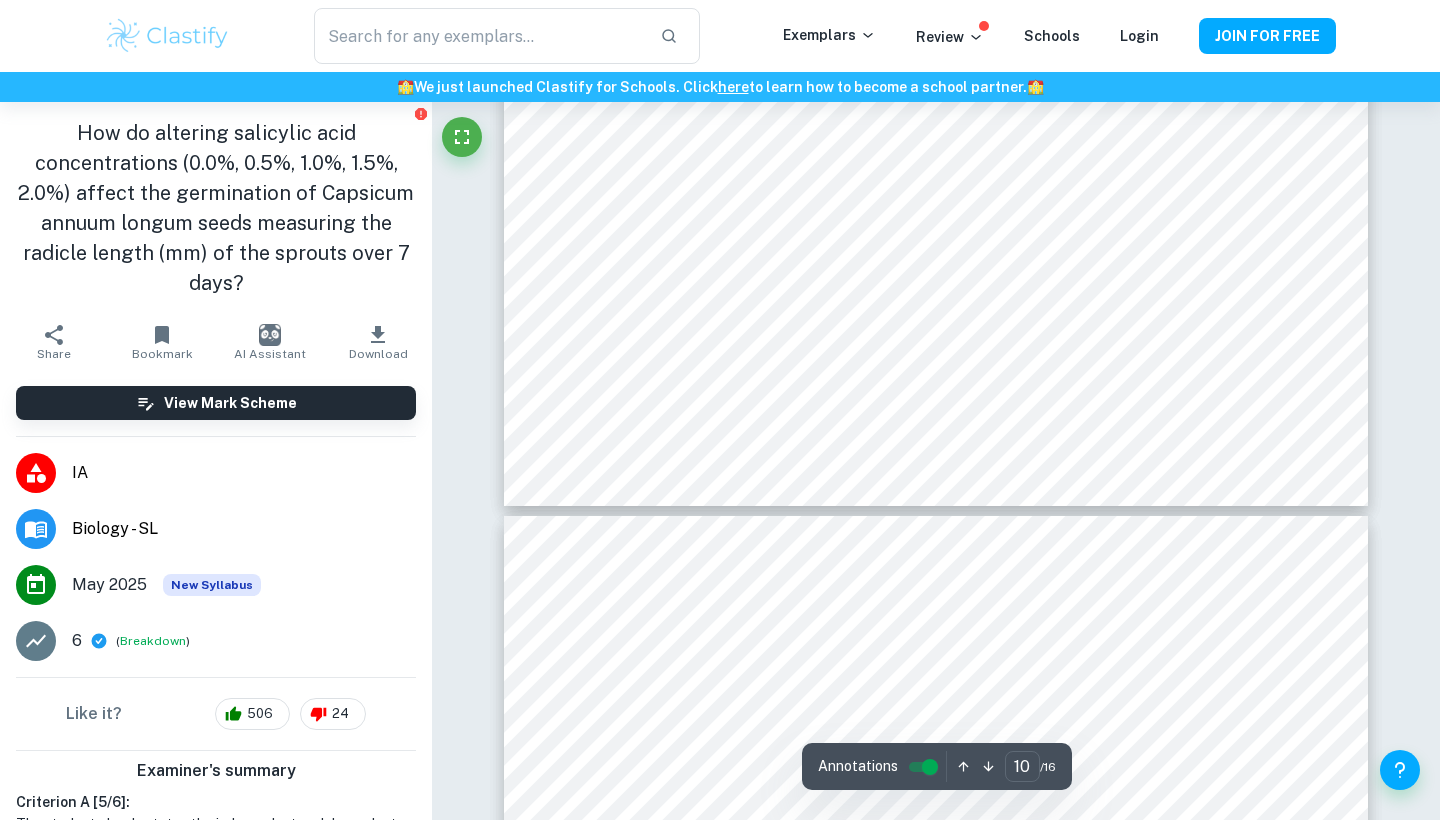 scroll, scrollTop: 12322, scrollLeft: 0, axis: vertical 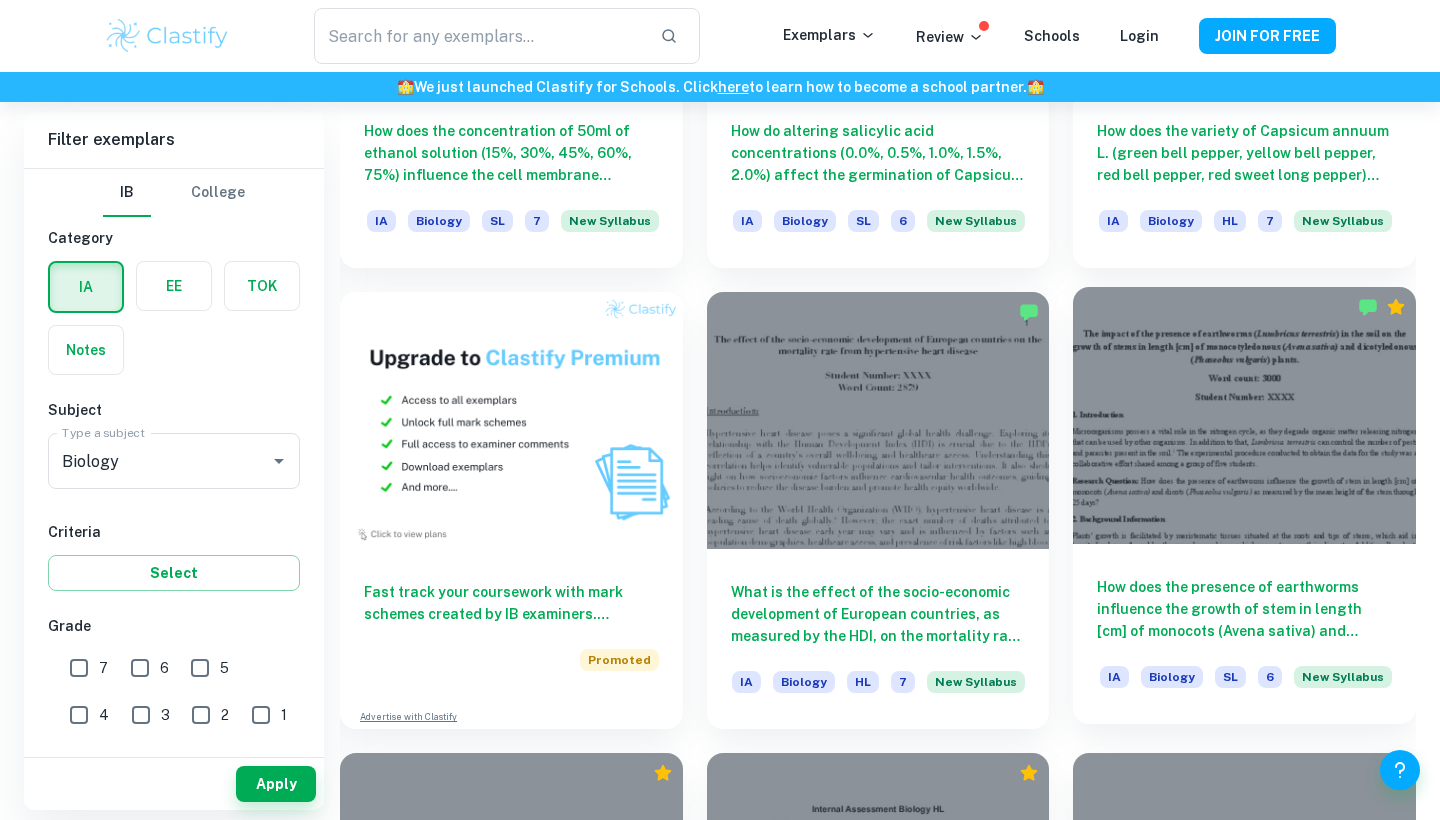 click at bounding box center [1244, 415] 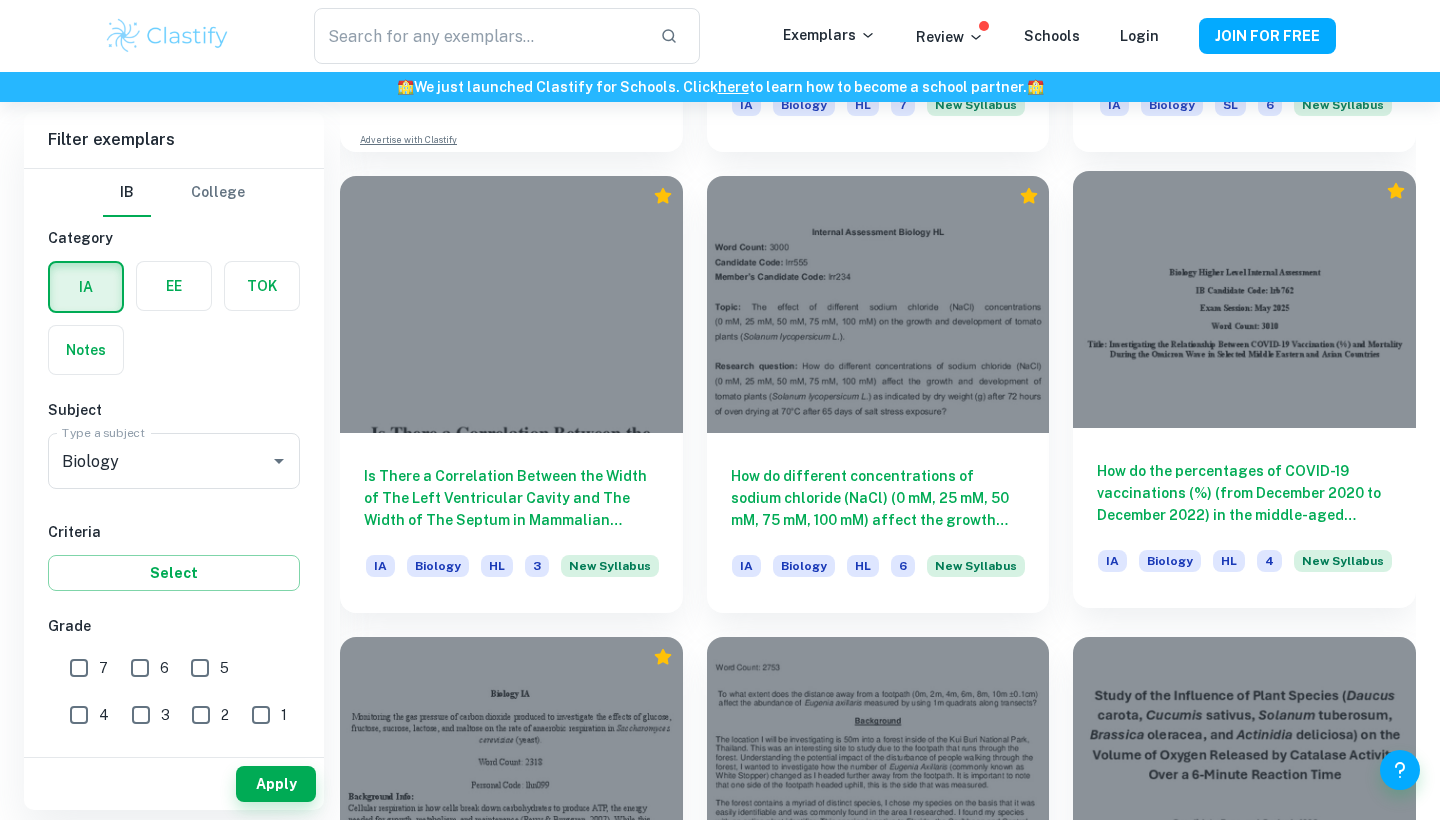 scroll, scrollTop: 1951, scrollLeft: 0, axis: vertical 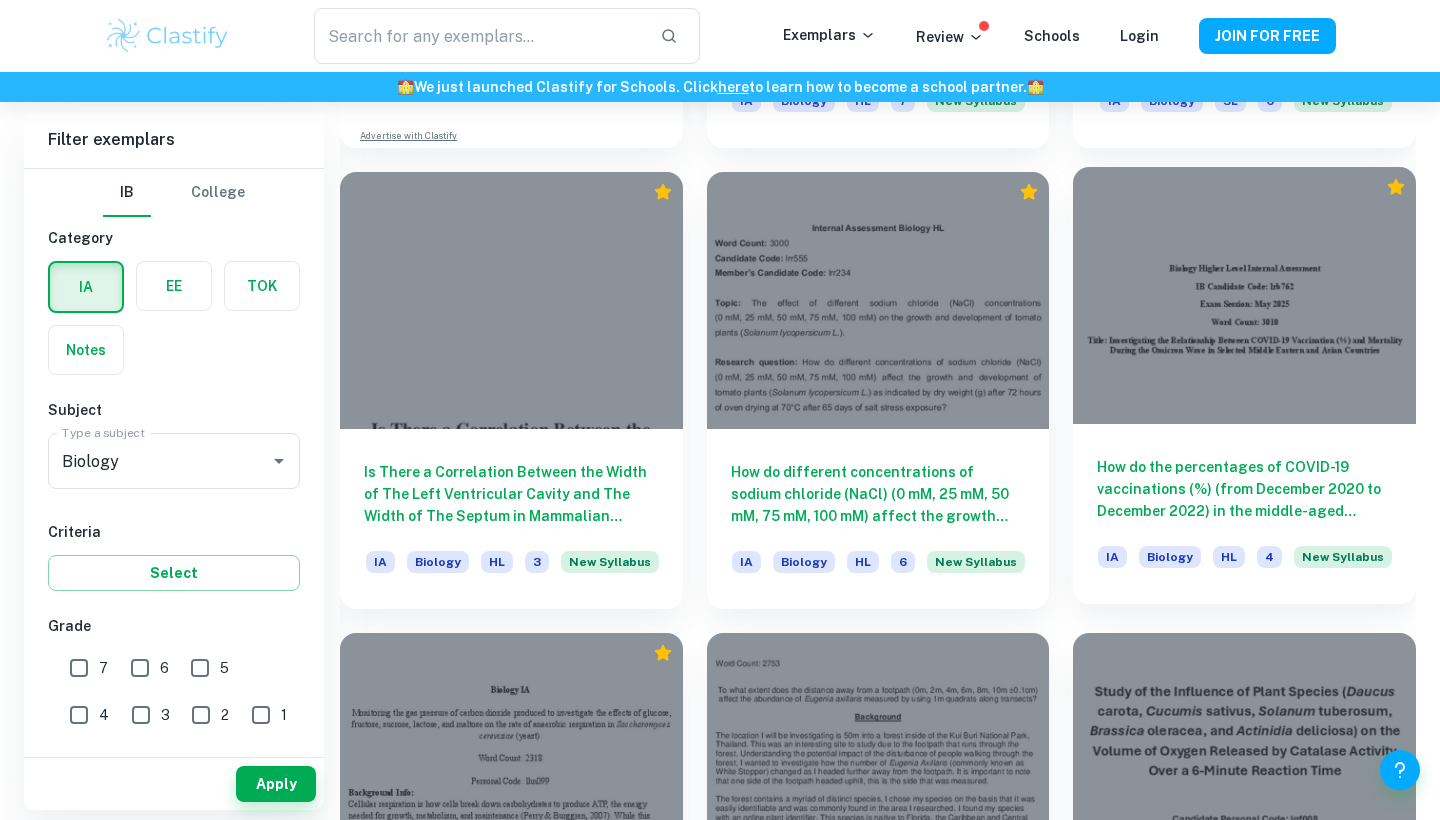 click at bounding box center [1244, 295] 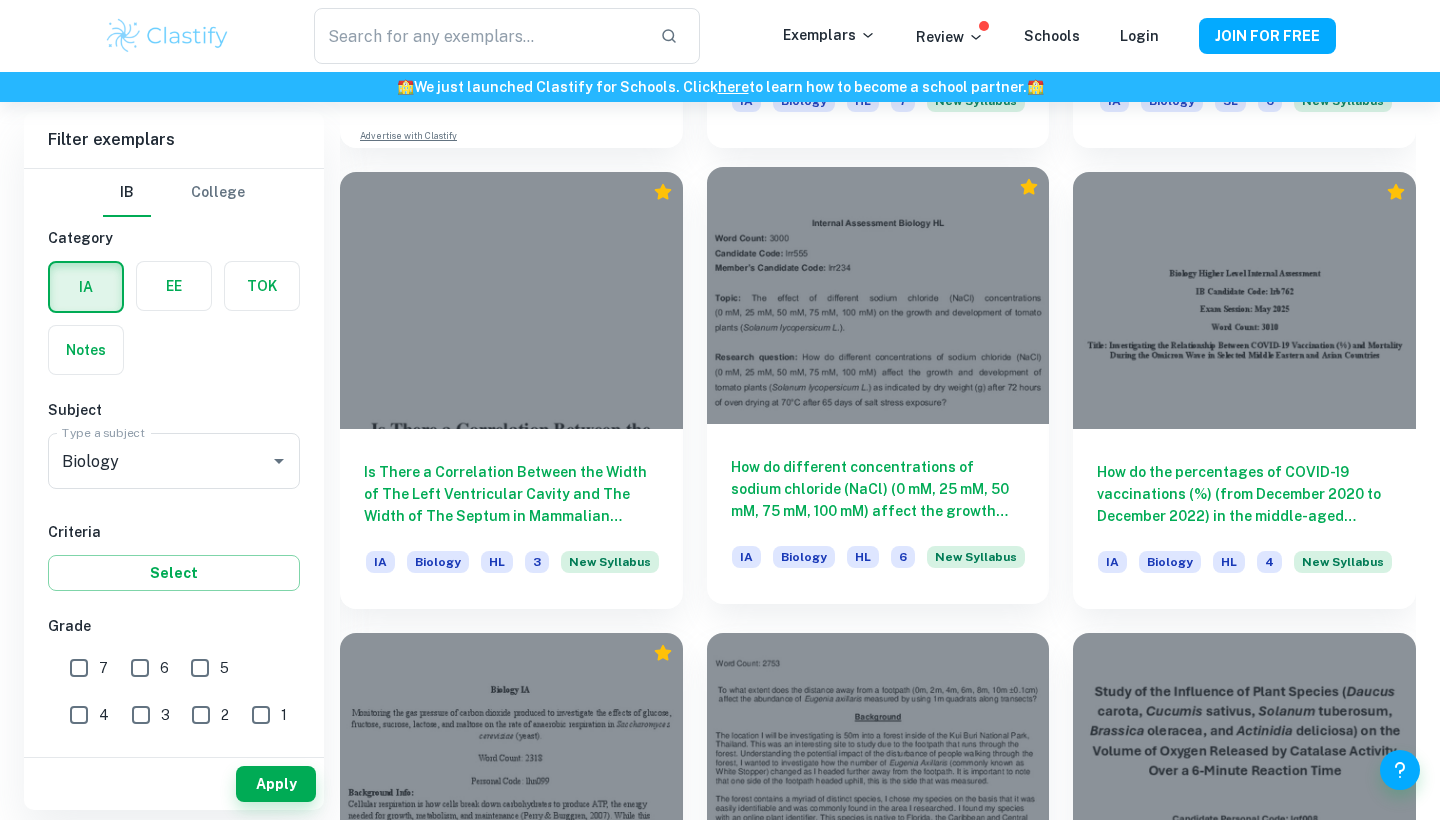 click at bounding box center [878, 295] 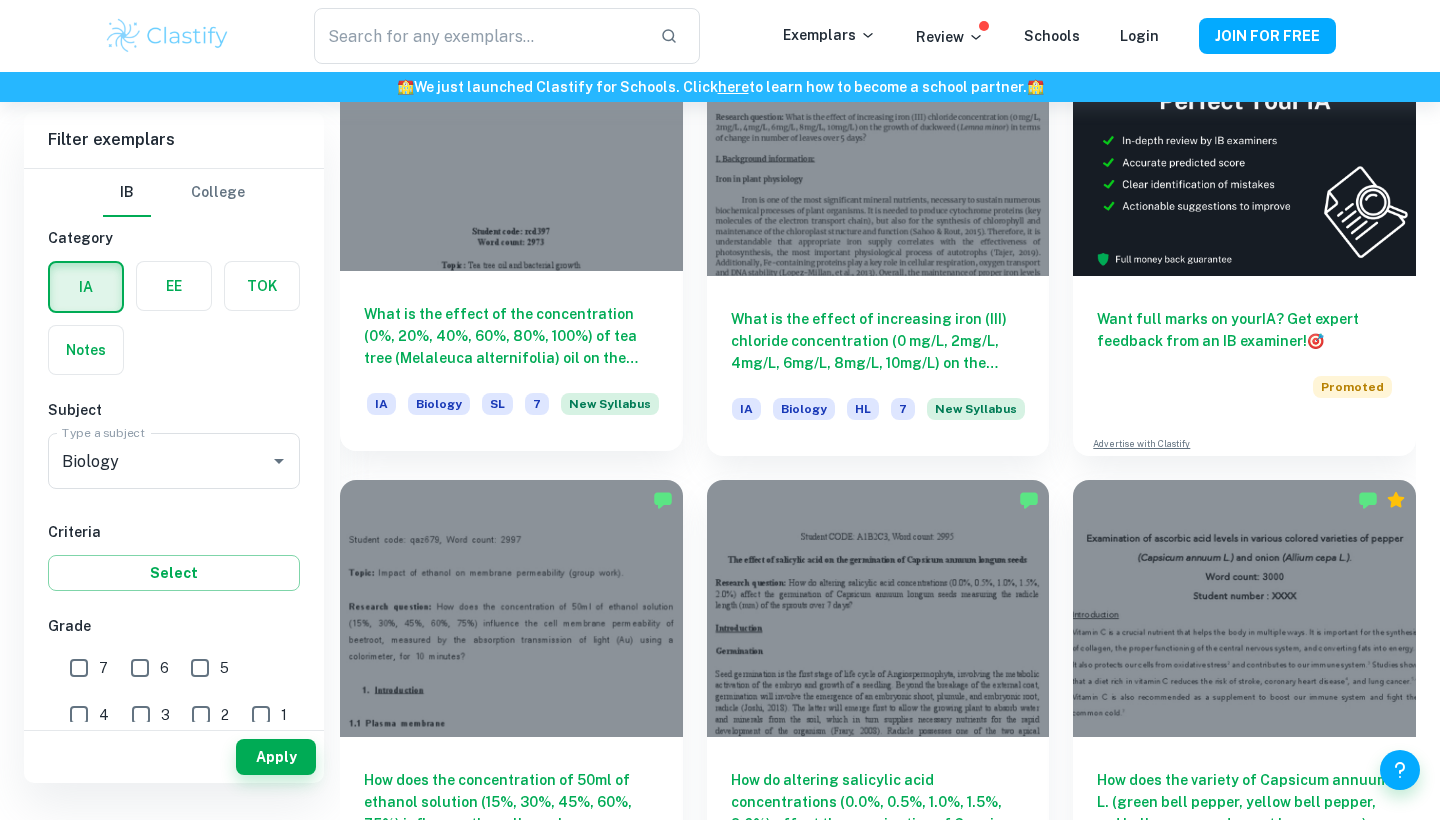 scroll, scrollTop: 376, scrollLeft: 0, axis: vertical 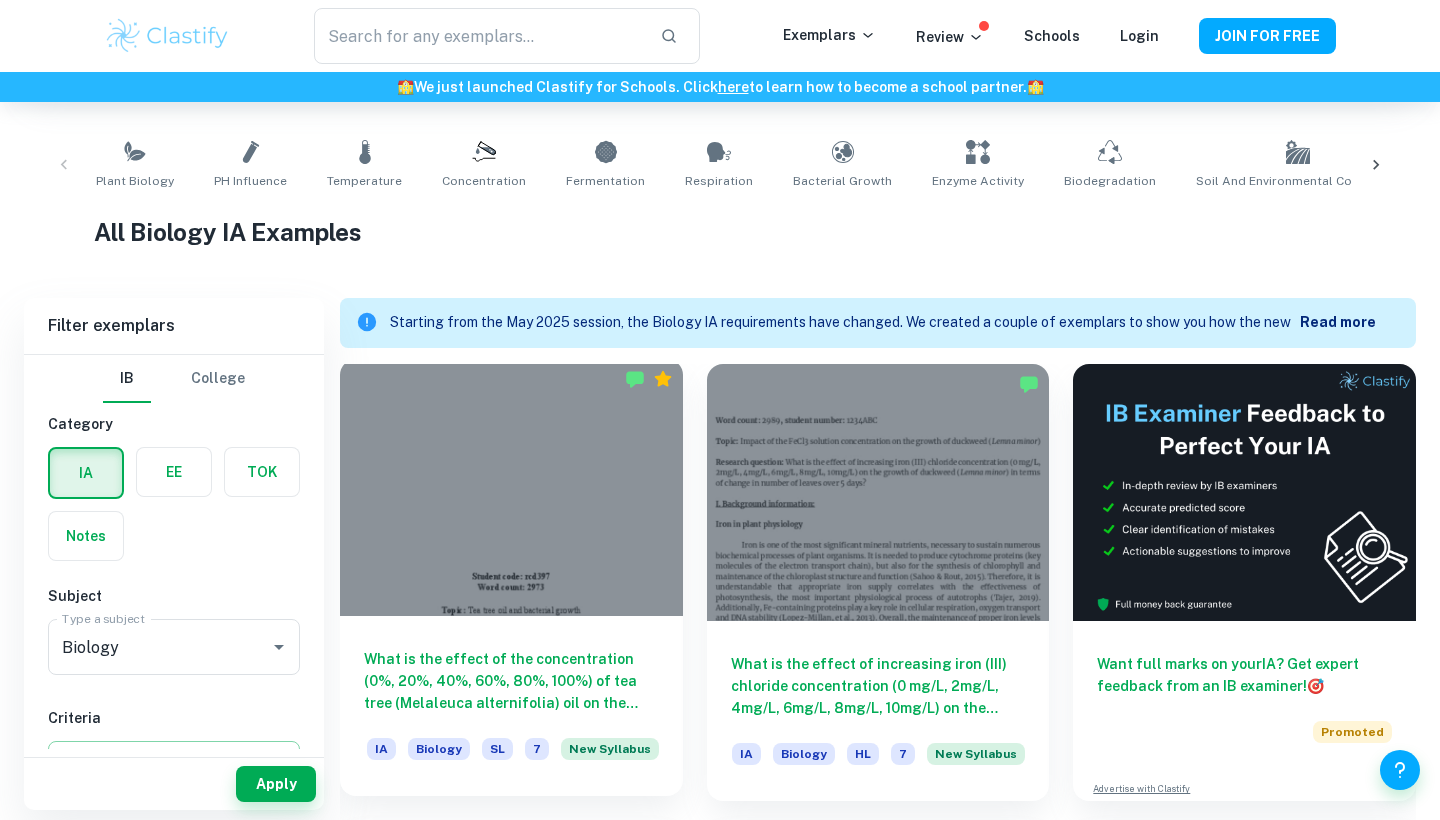 click at bounding box center [511, 487] 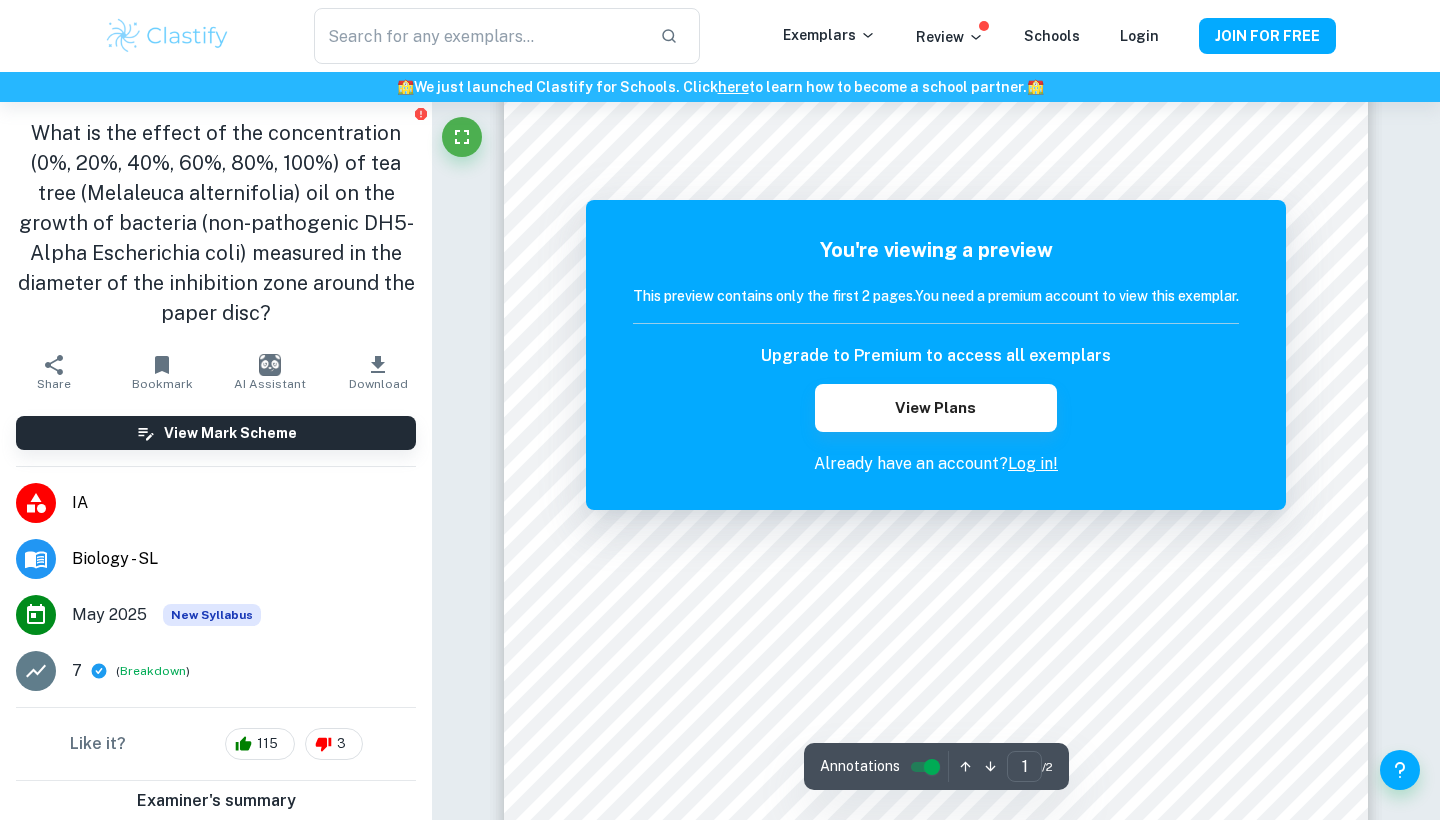 scroll, scrollTop: 96, scrollLeft: 0, axis: vertical 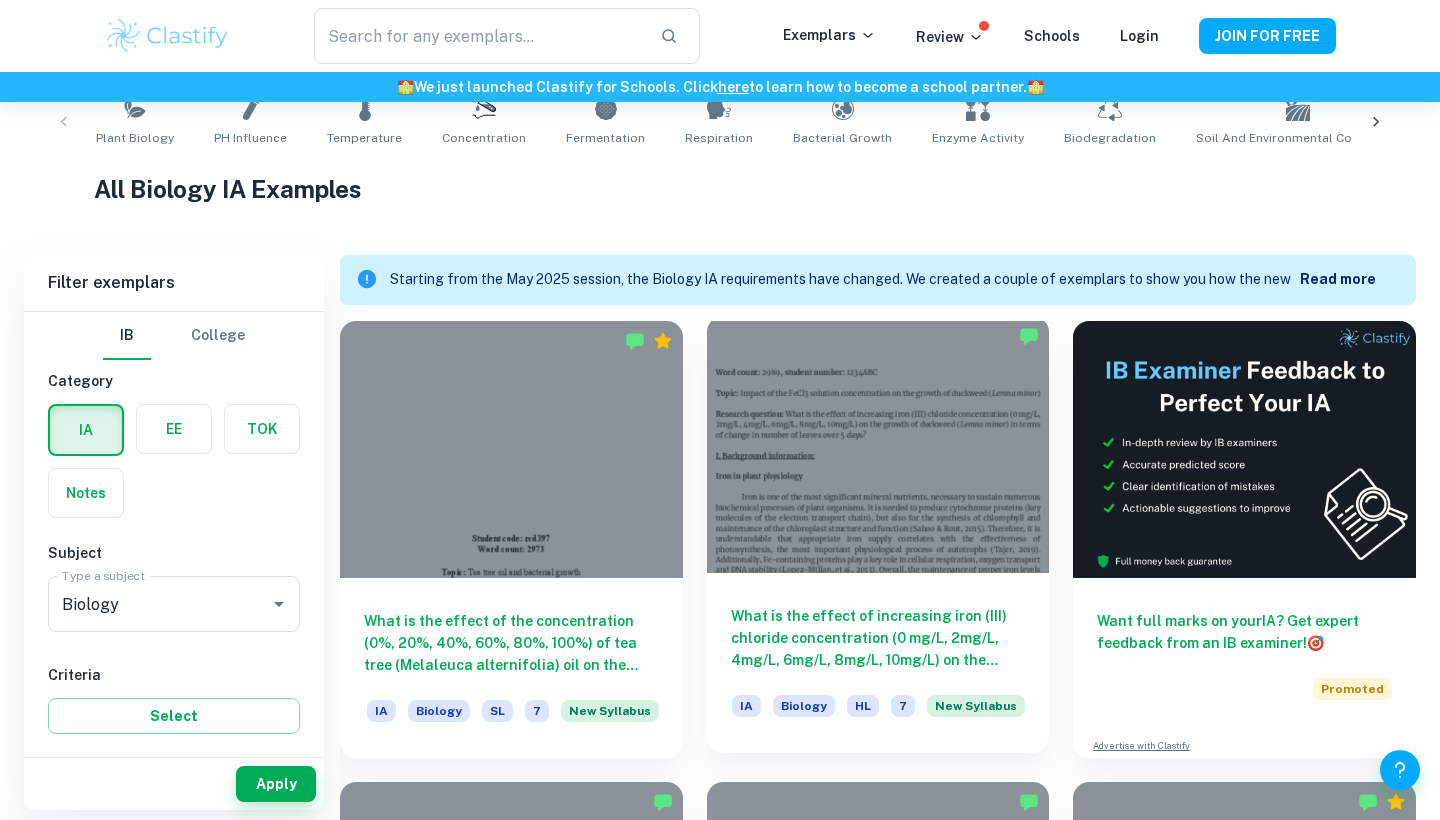 click at bounding box center (878, 444) 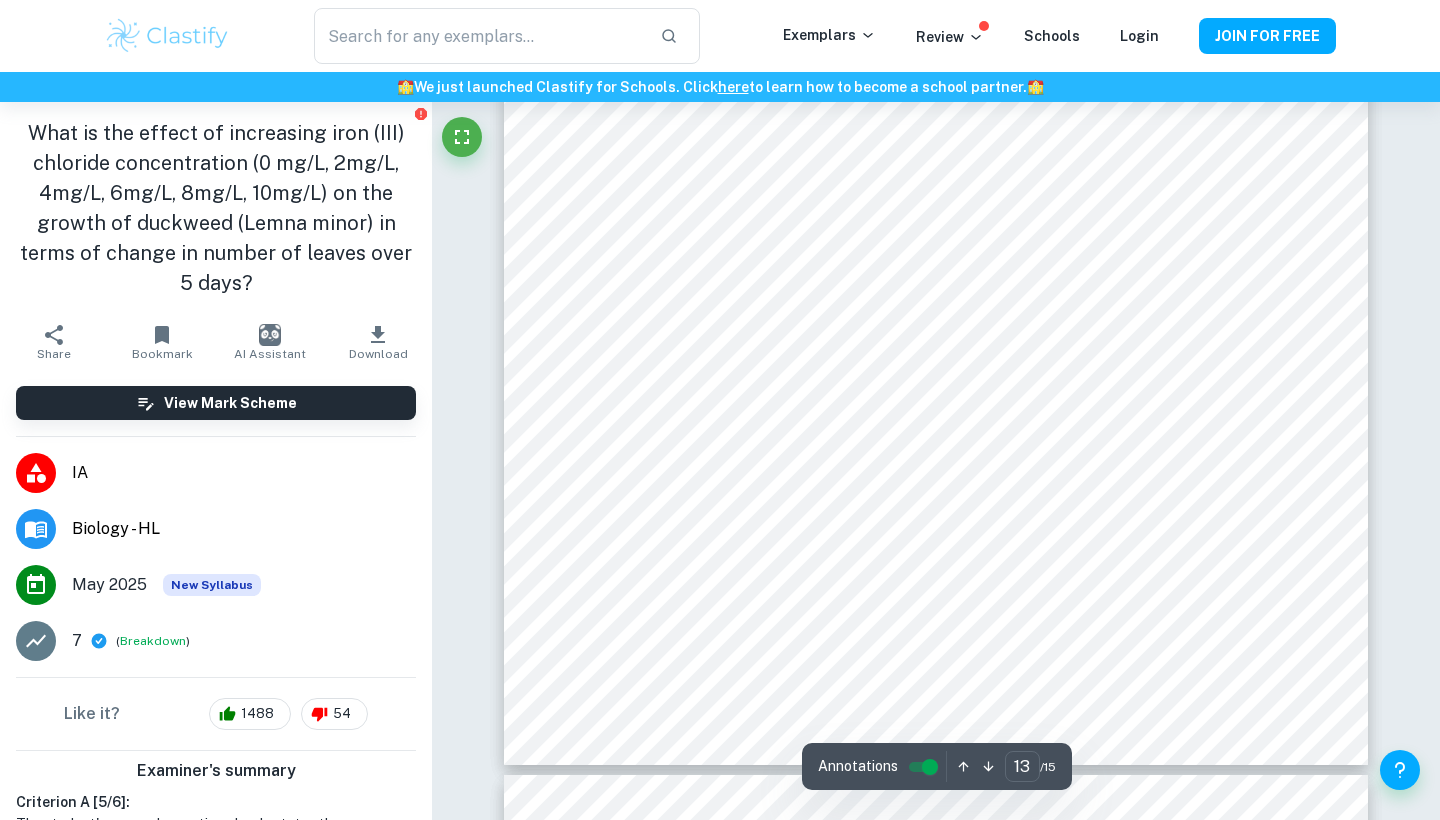 scroll, scrollTop: 15515, scrollLeft: 1, axis: both 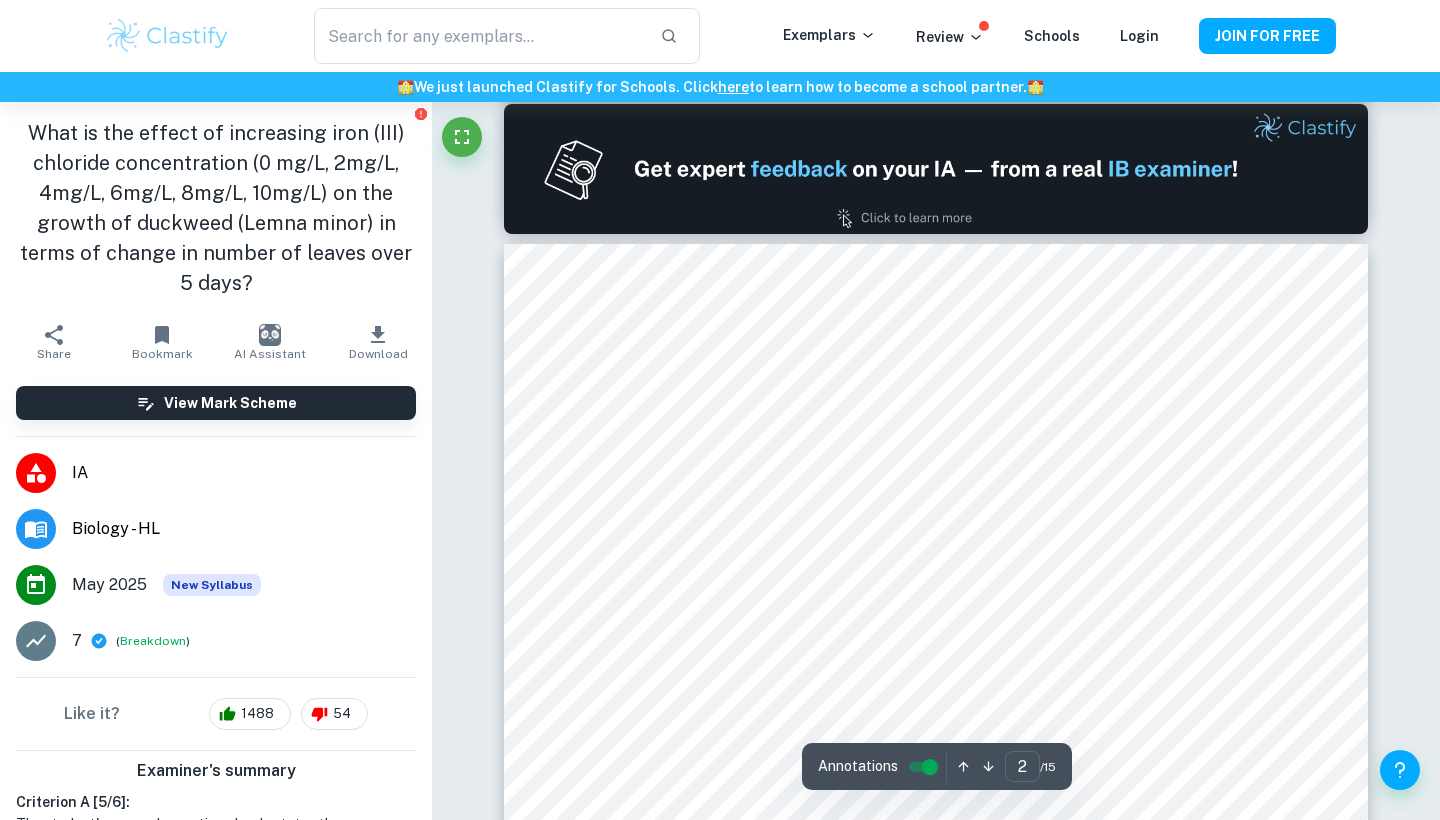 type on "1" 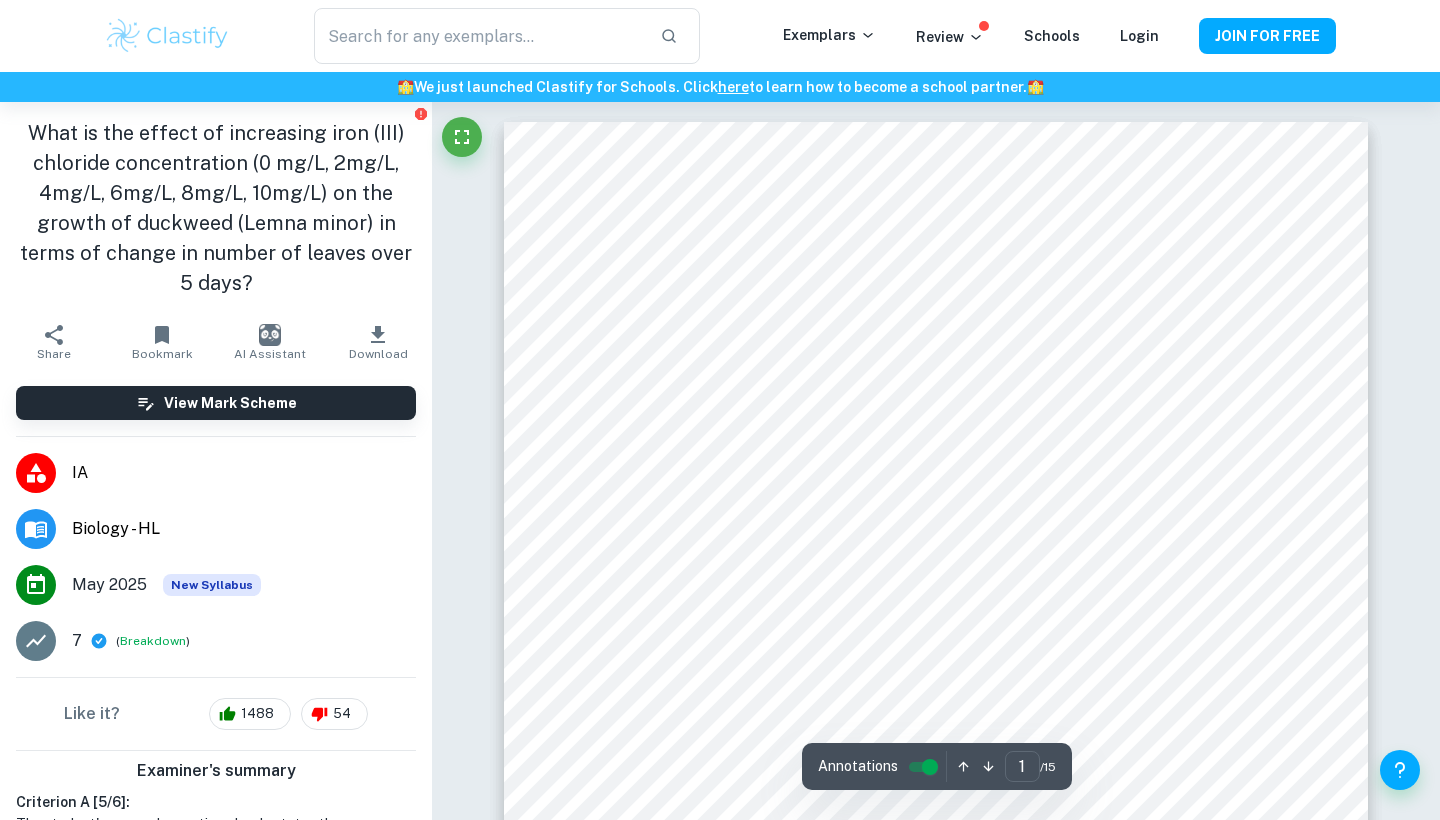 scroll, scrollTop: 0, scrollLeft: 0, axis: both 